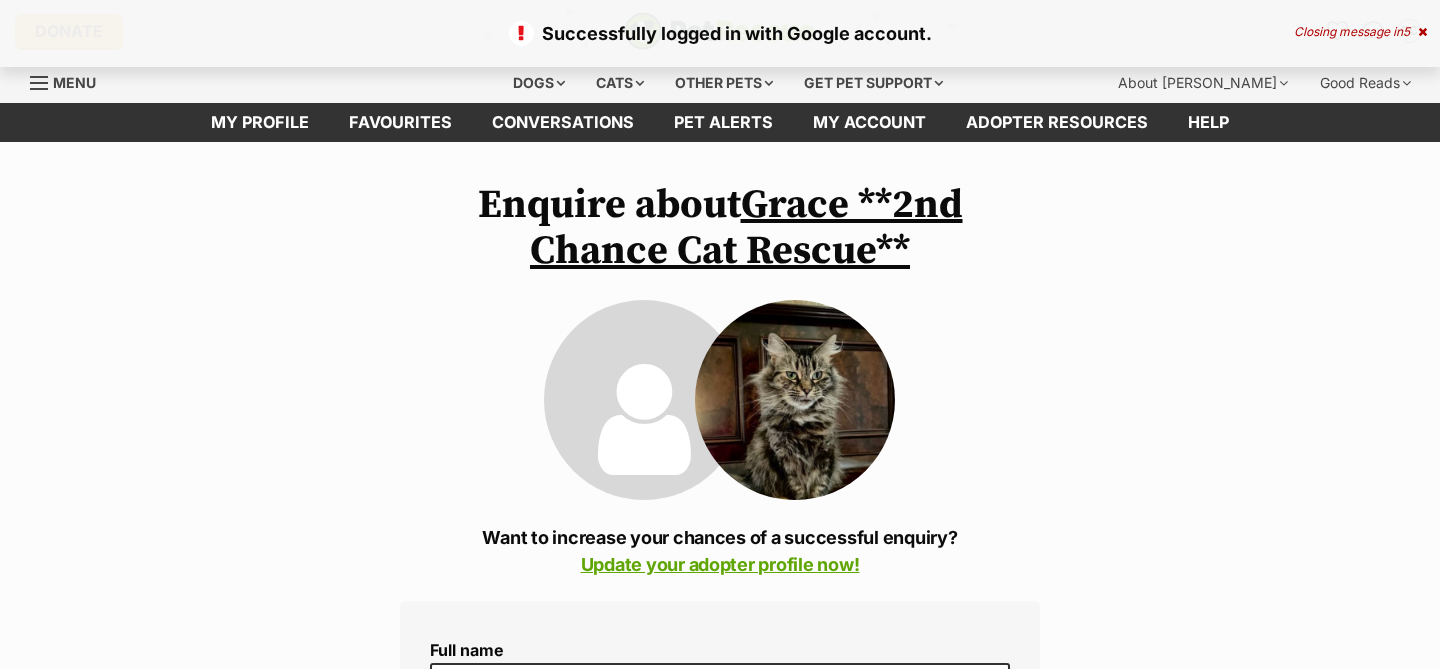 scroll, scrollTop: 0, scrollLeft: 0, axis: both 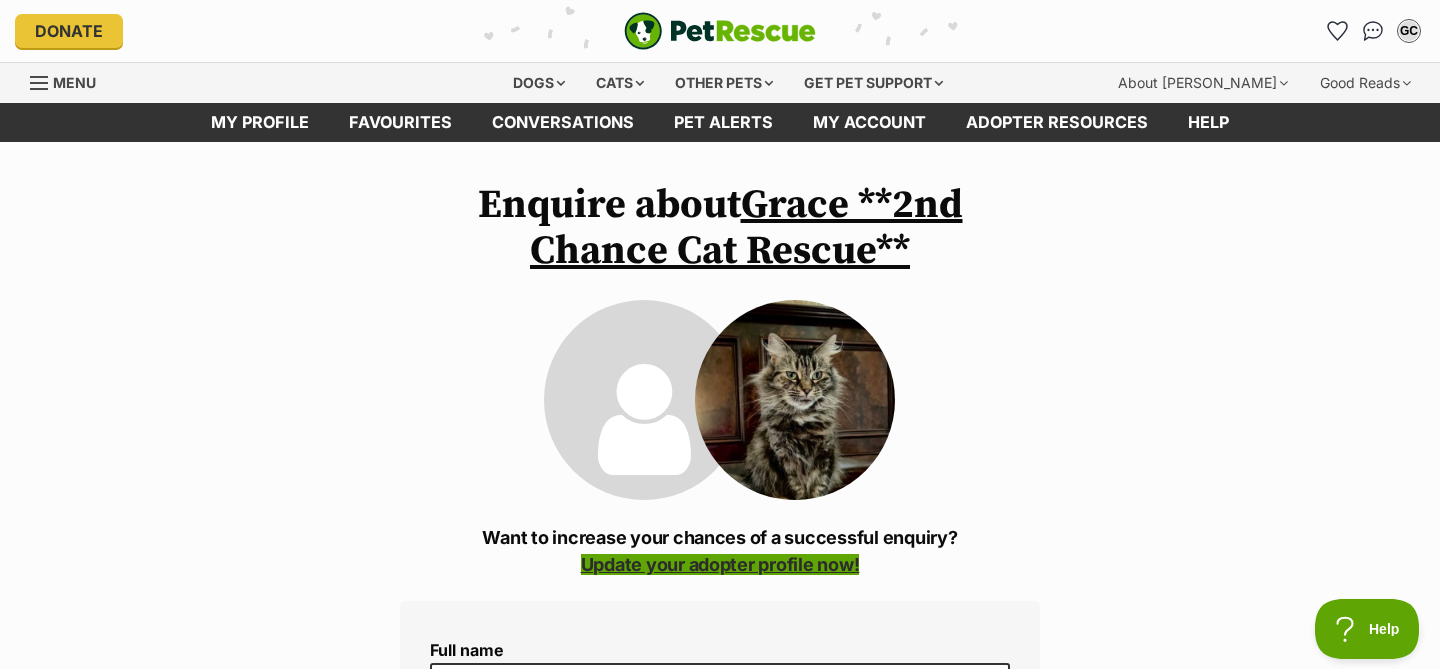 click on "Update your adopter profile now!" at bounding box center (720, 564) 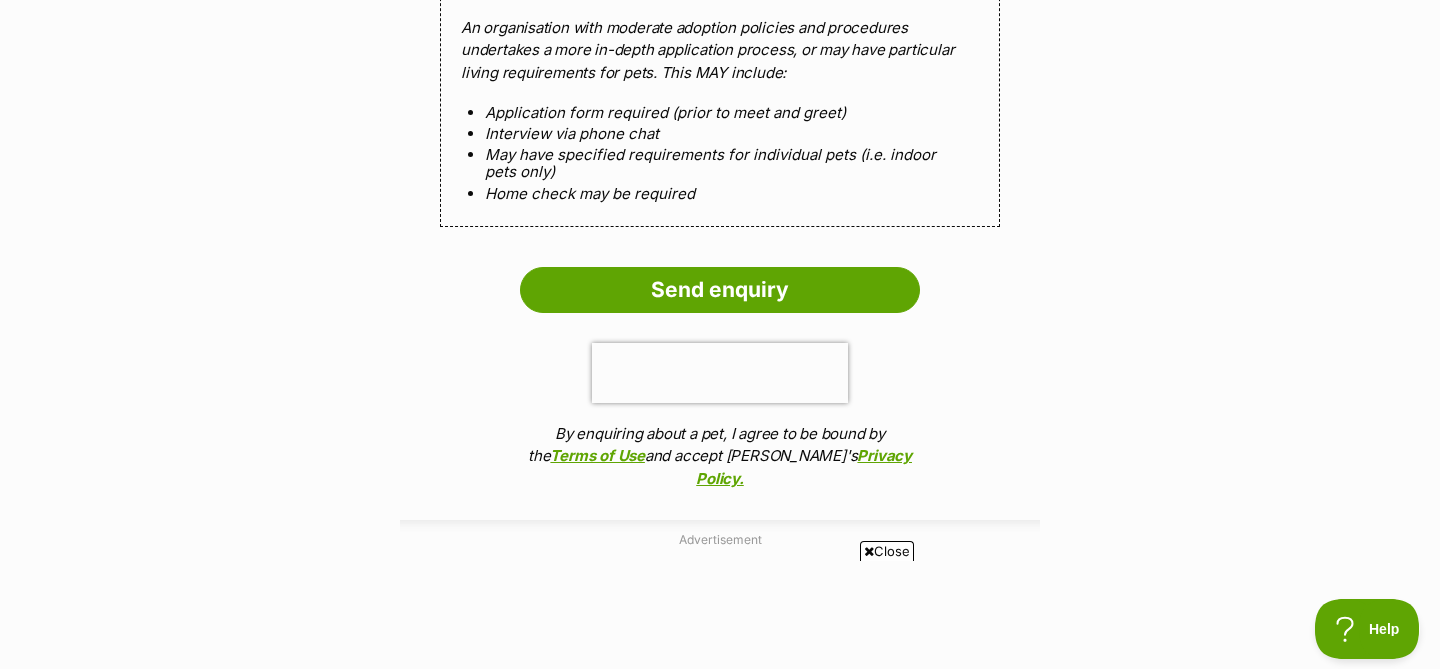 scroll, scrollTop: 1998, scrollLeft: 0, axis: vertical 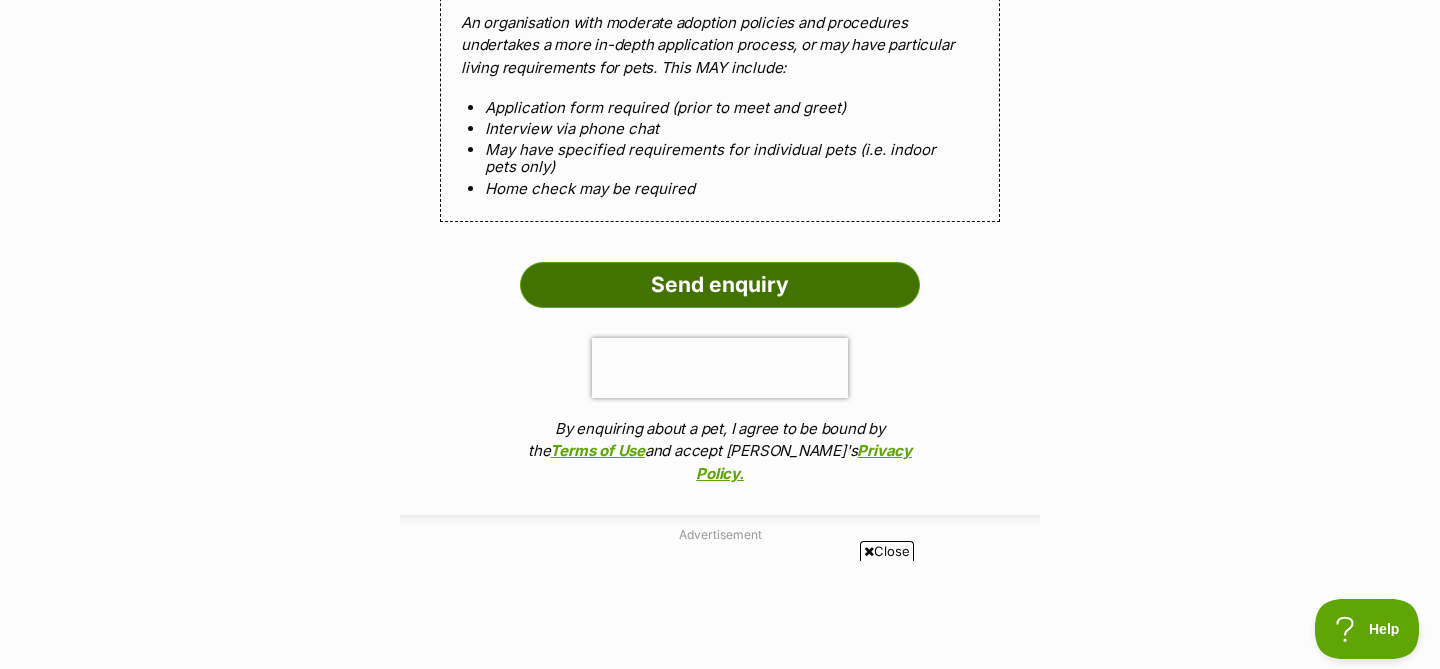 click on "Send enquiry" at bounding box center (720, 285) 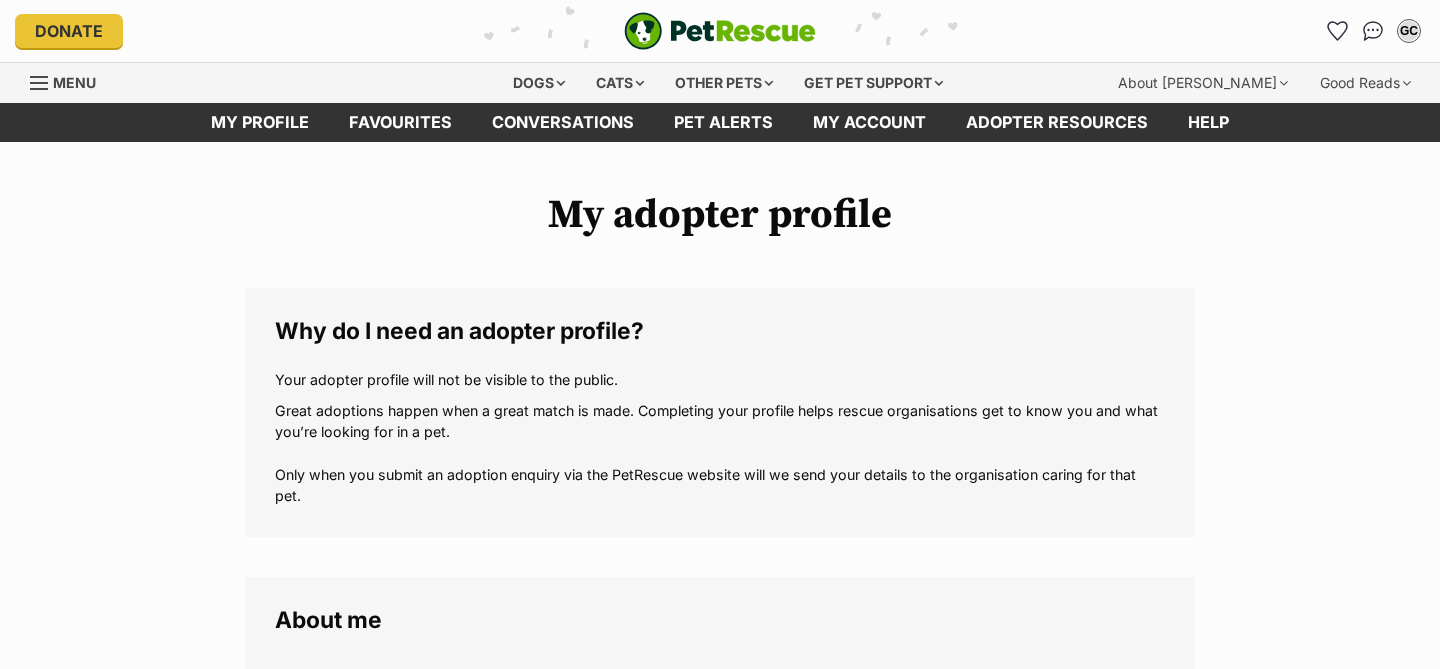 scroll, scrollTop: 0, scrollLeft: 0, axis: both 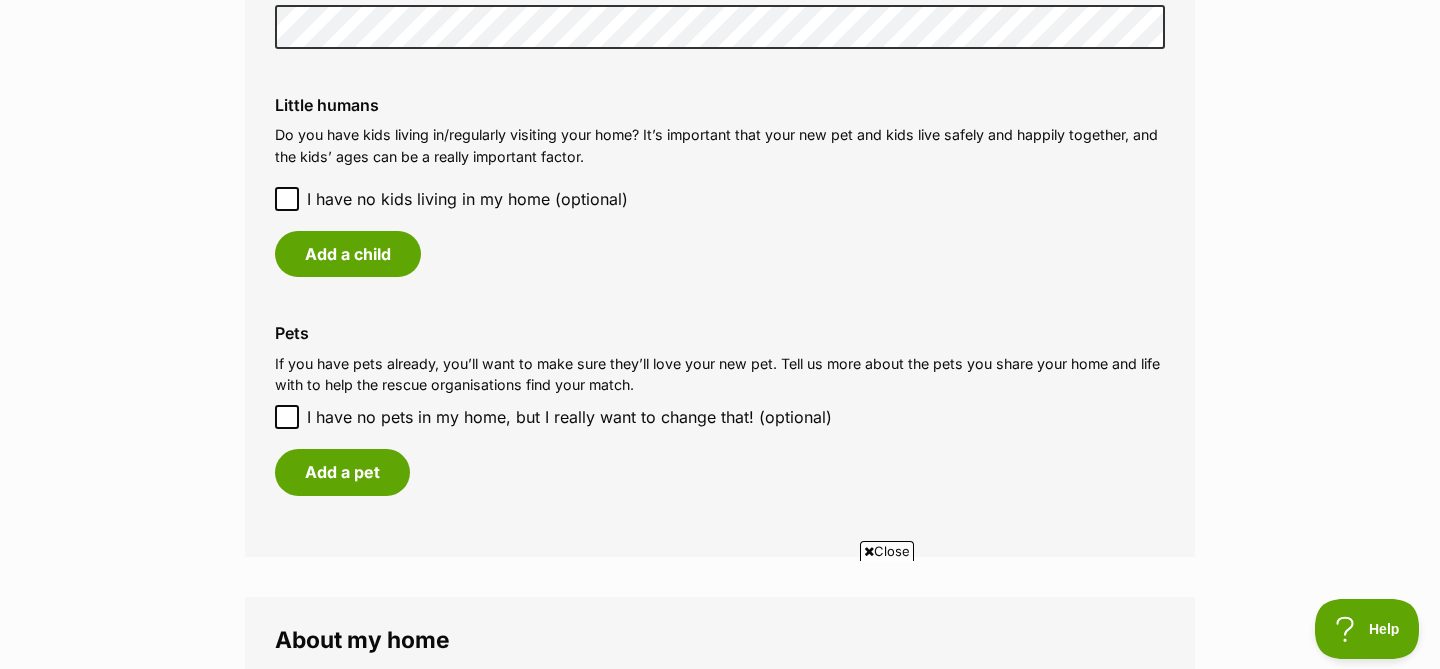 click 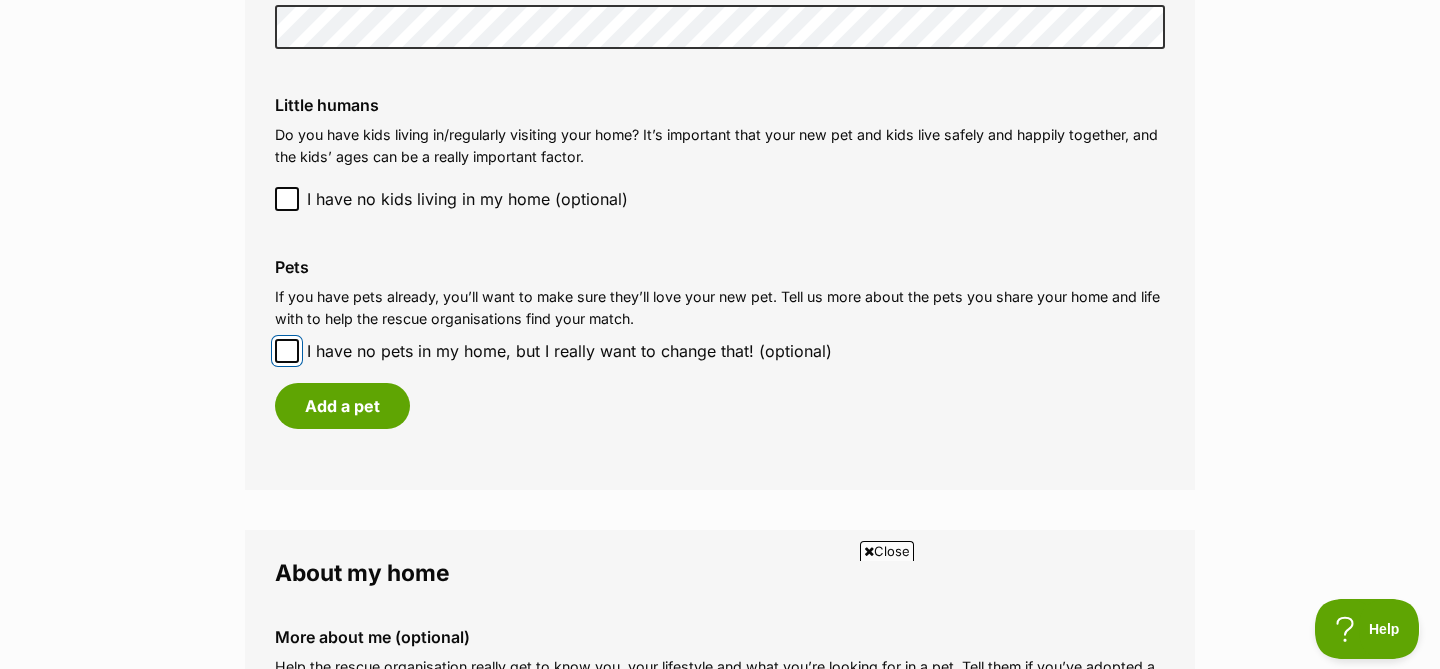 click on "I have no pets in my home, but I really want to change that! (optional)" at bounding box center [287, 351] 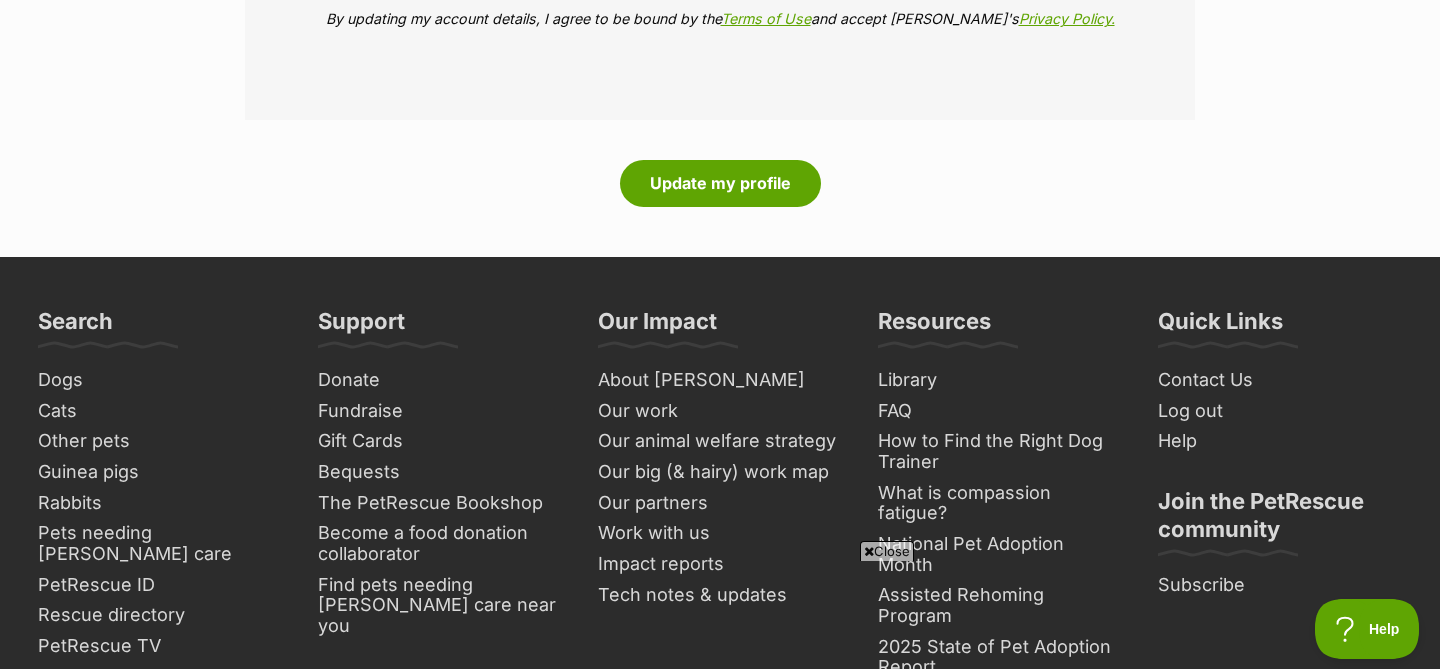scroll, scrollTop: 0, scrollLeft: 0, axis: both 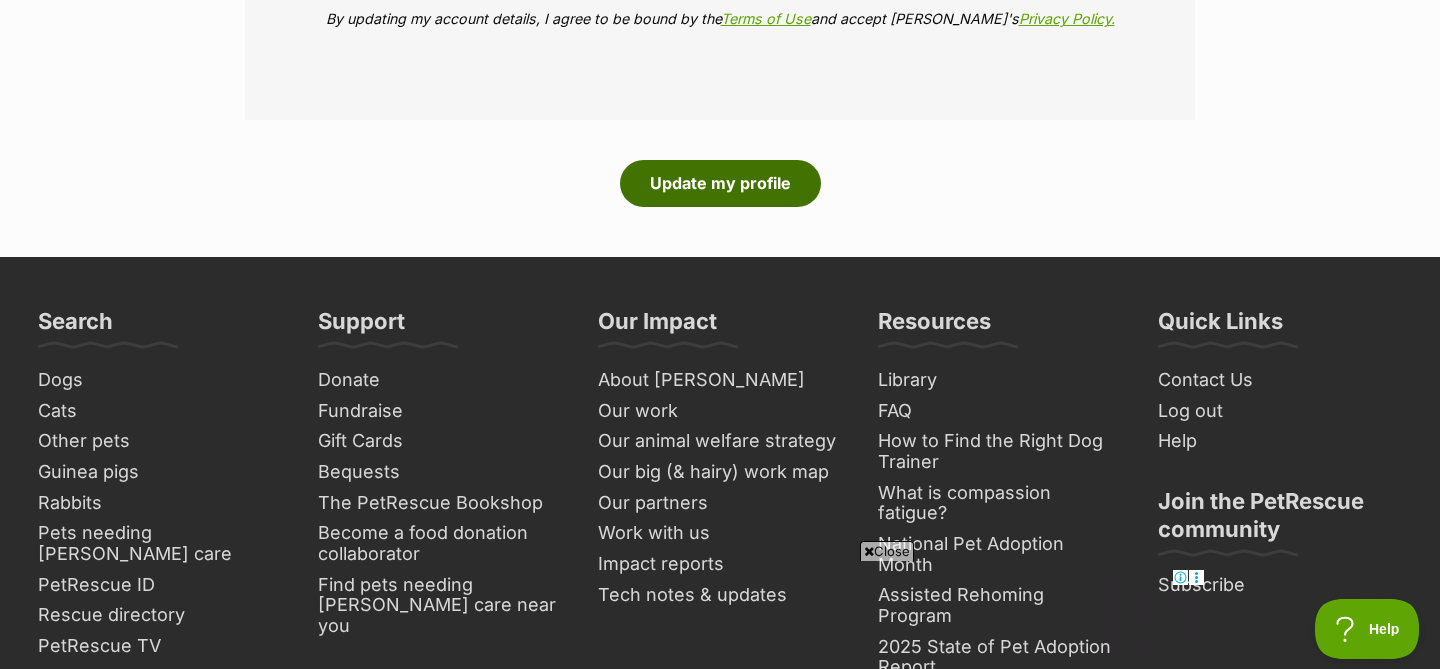 click on "Update my profile" at bounding box center (720, 183) 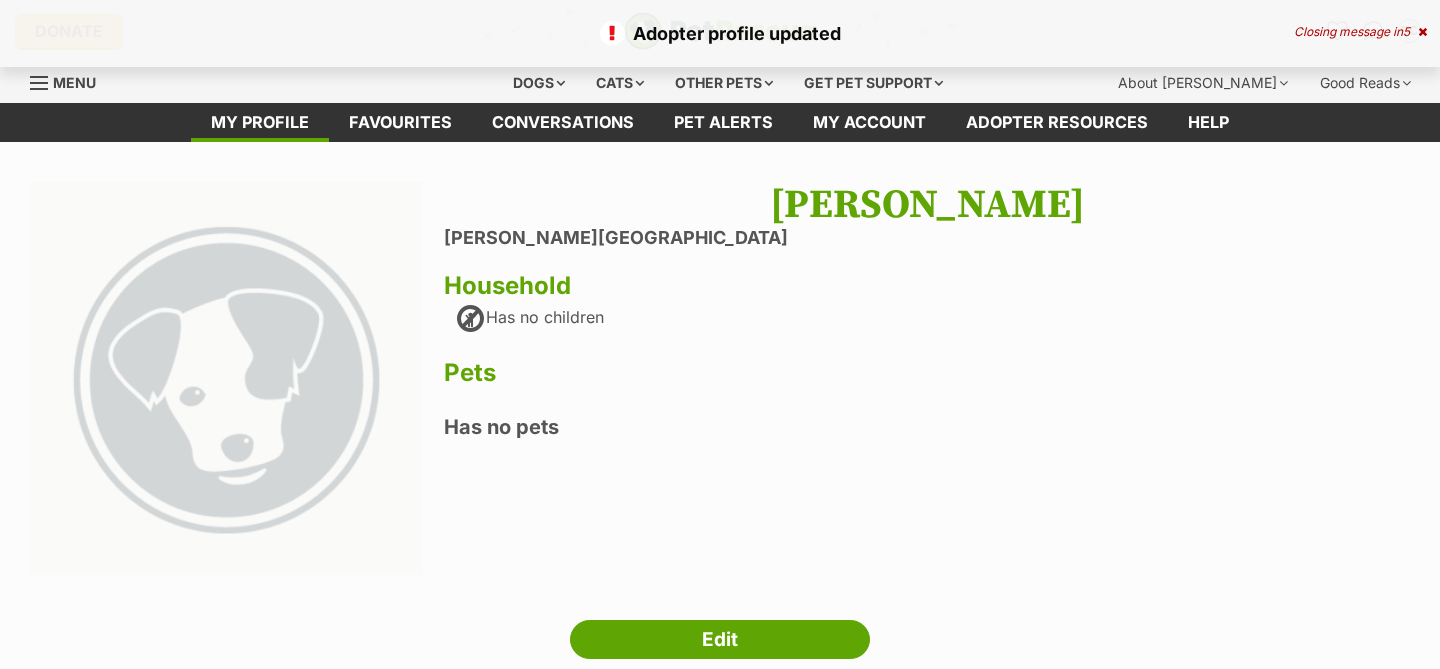 scroll, scrollTop: 0, scrollLeft: 0, axis: both 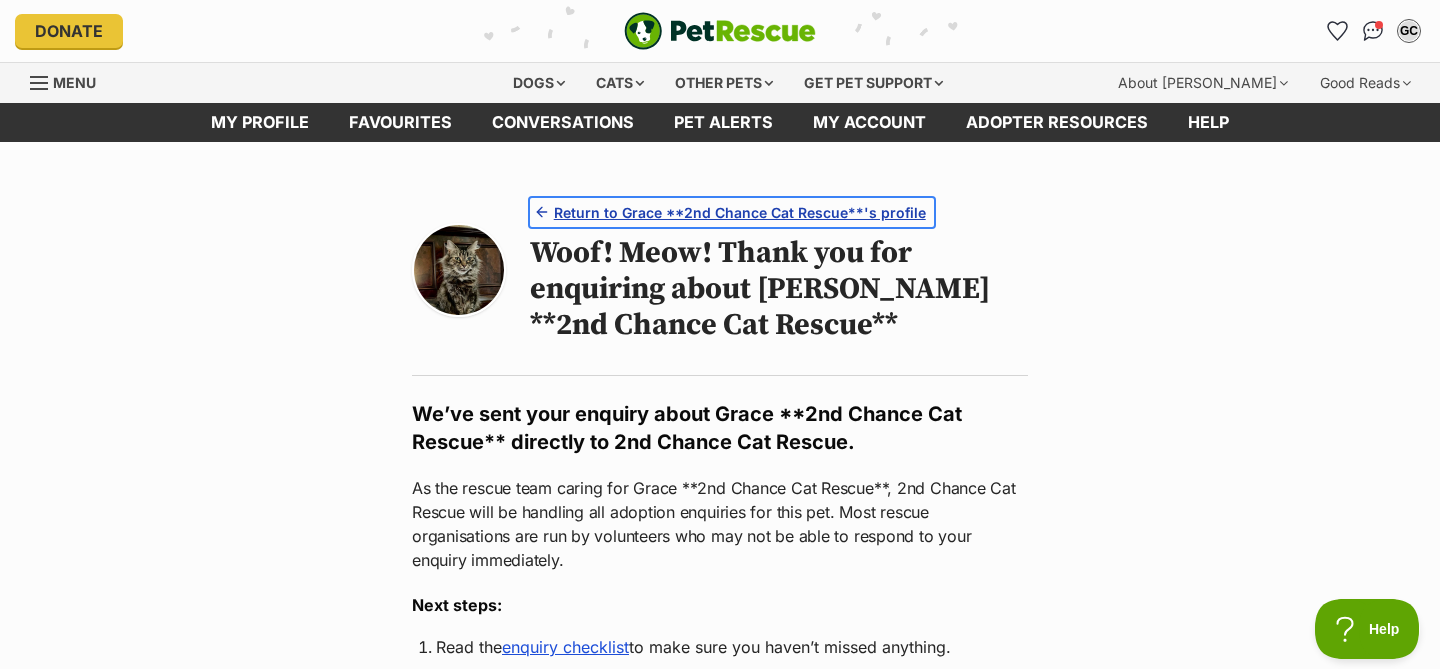 click on "Return to Grace **2nd Chance Cat Rescue**'s profile" at bounding box center (740, 212) 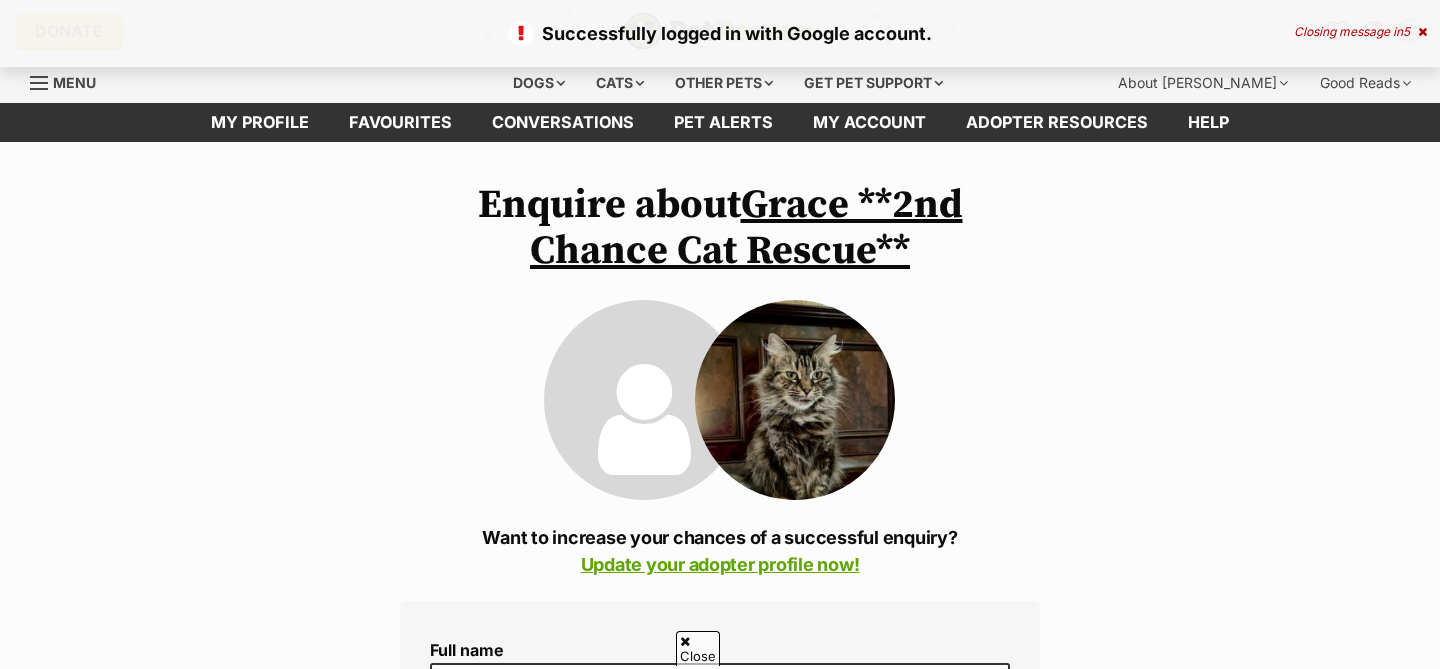 scroll, scrollTop: 112, scrollLeft: 0, axis: vertical 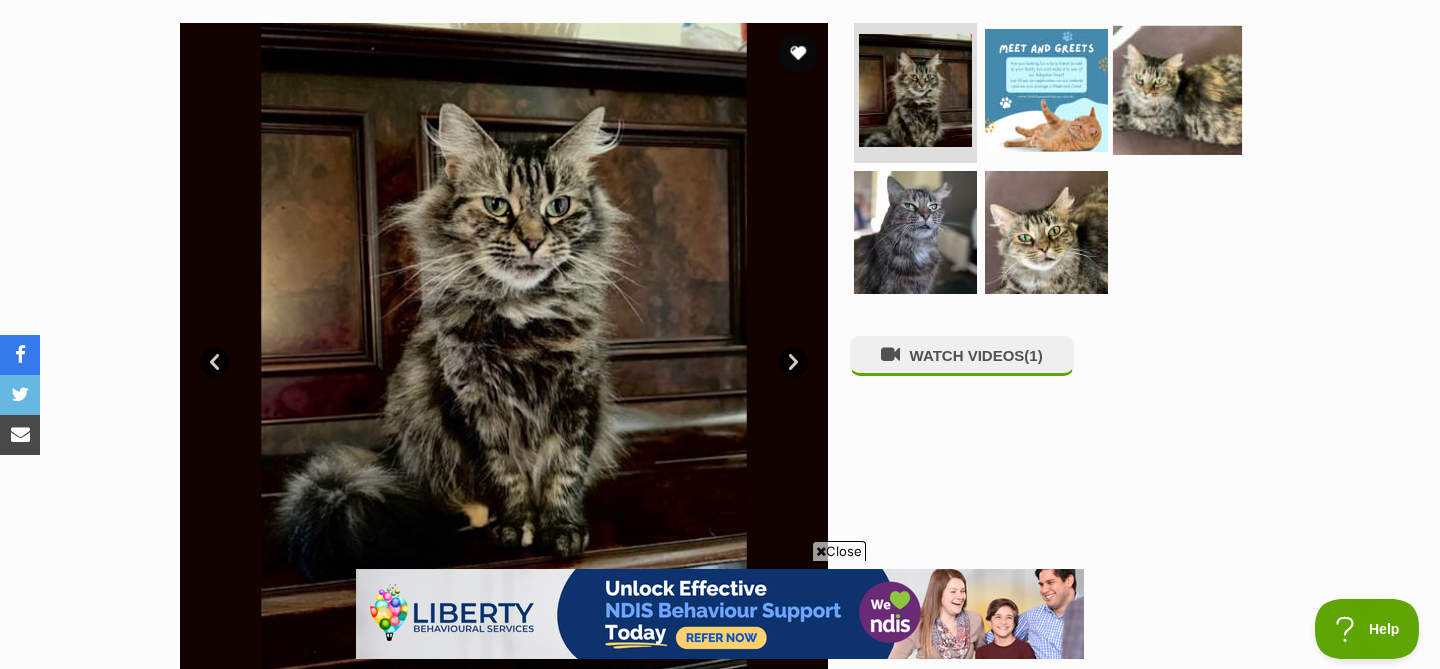 click at bounding box center (1177, 90) 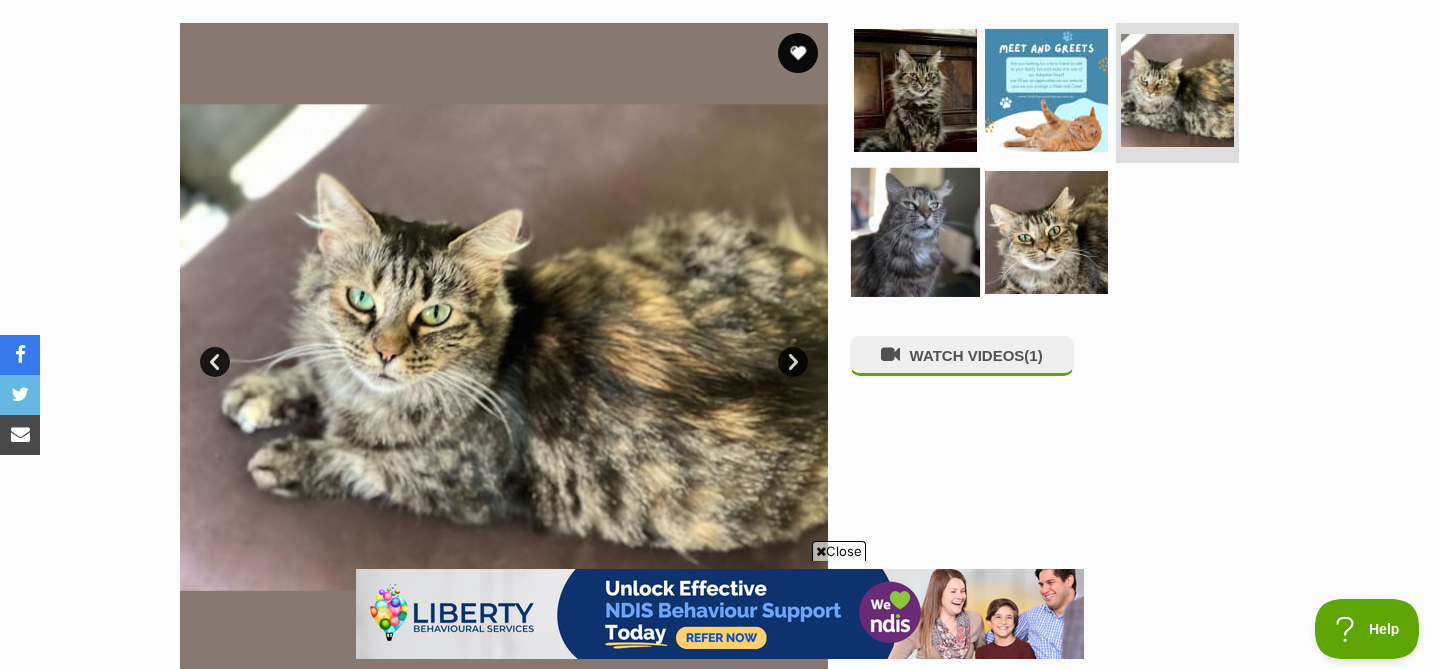 click at bounding box center (915, 231) 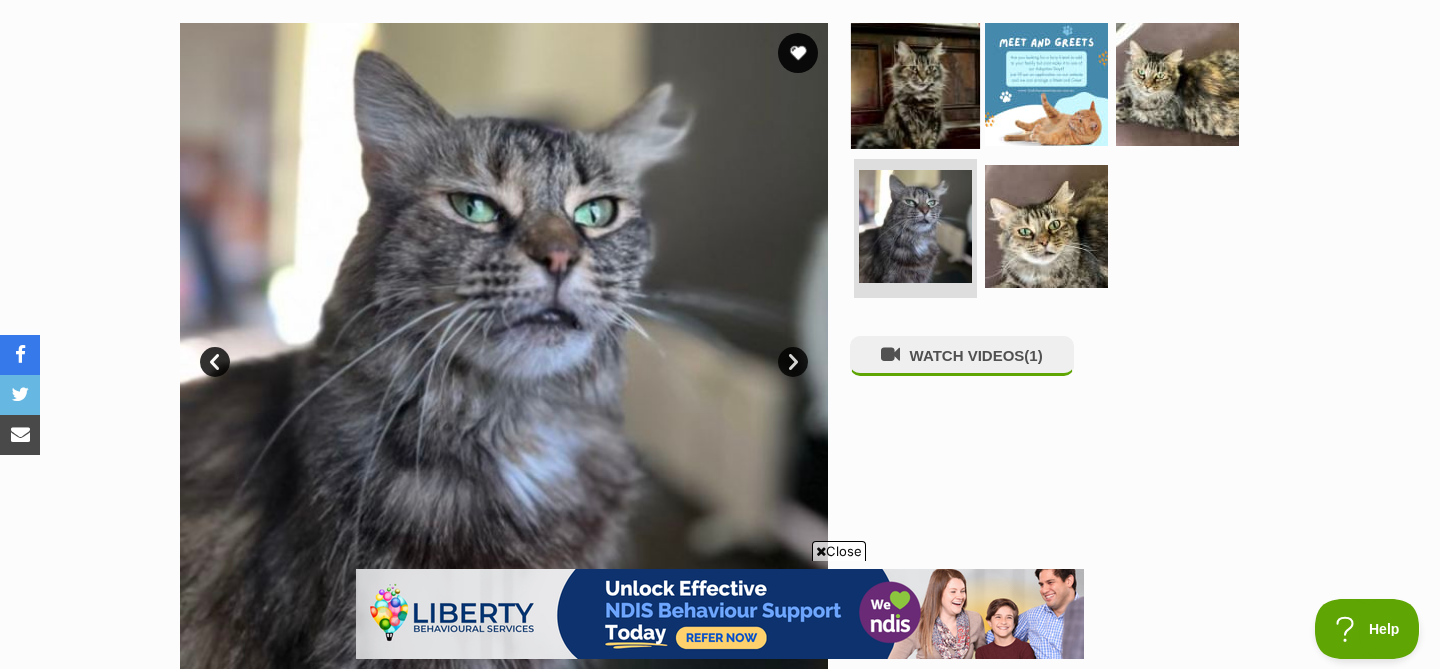 click at bounding box center [915, 84] 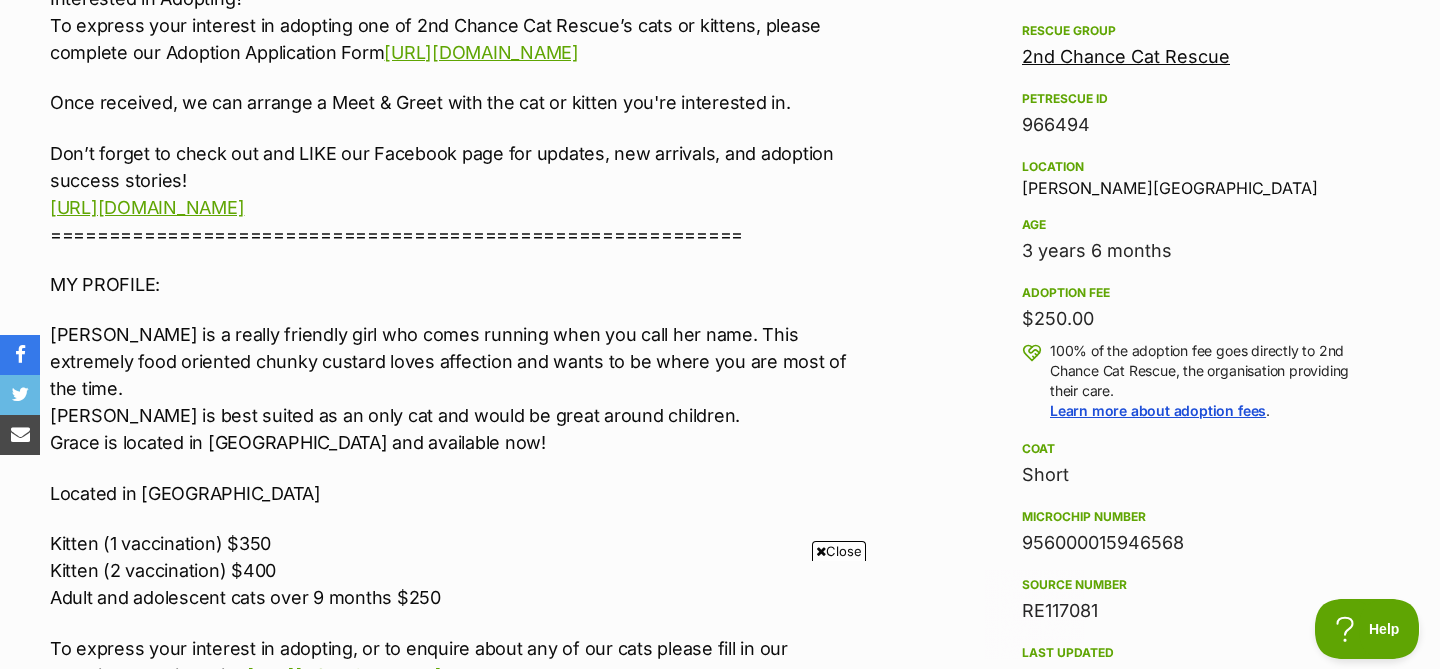 scroll, scrollTop: 0, scrollLeft: 0, axis: both 